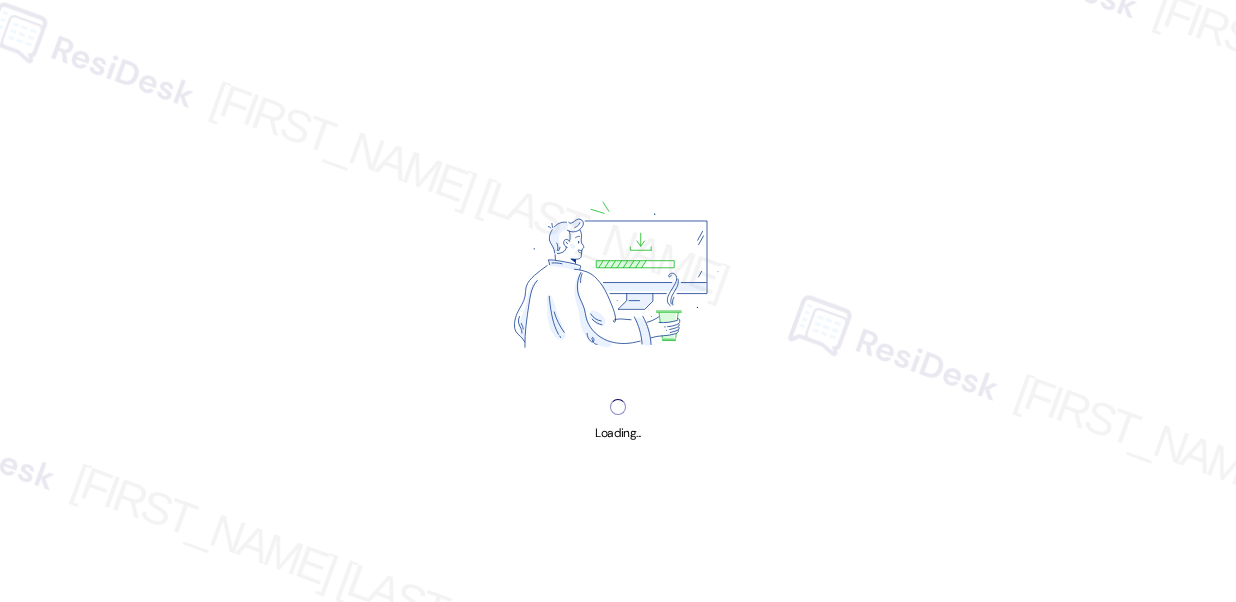 scroll, scrollTop: 0, scrollLeft: 0, axis: both 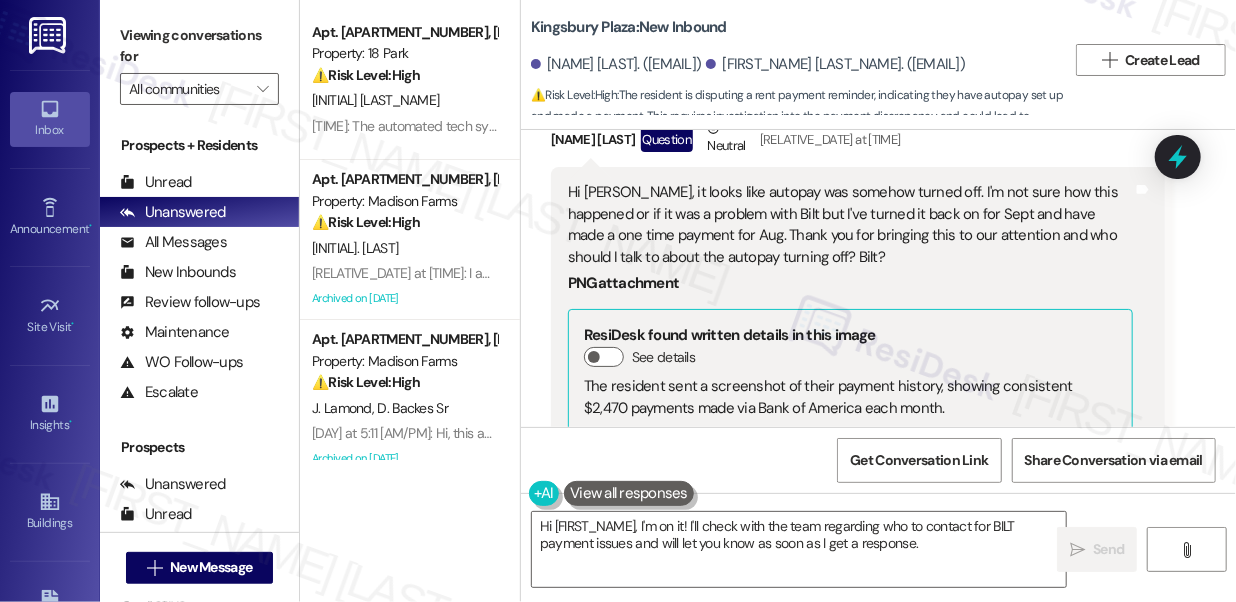 click on "Hi [PERSON_NAME], it looks like autopay was somehow turned off. I'm not sure how this happened or if it was a problem with Bilt but I've turned it back on for Sept and have made a one time payment for Aug. Thank you for bringing this to our attention and who should I talk to about the autopay turning off? Bilt?" at bounding box center (850, 225) 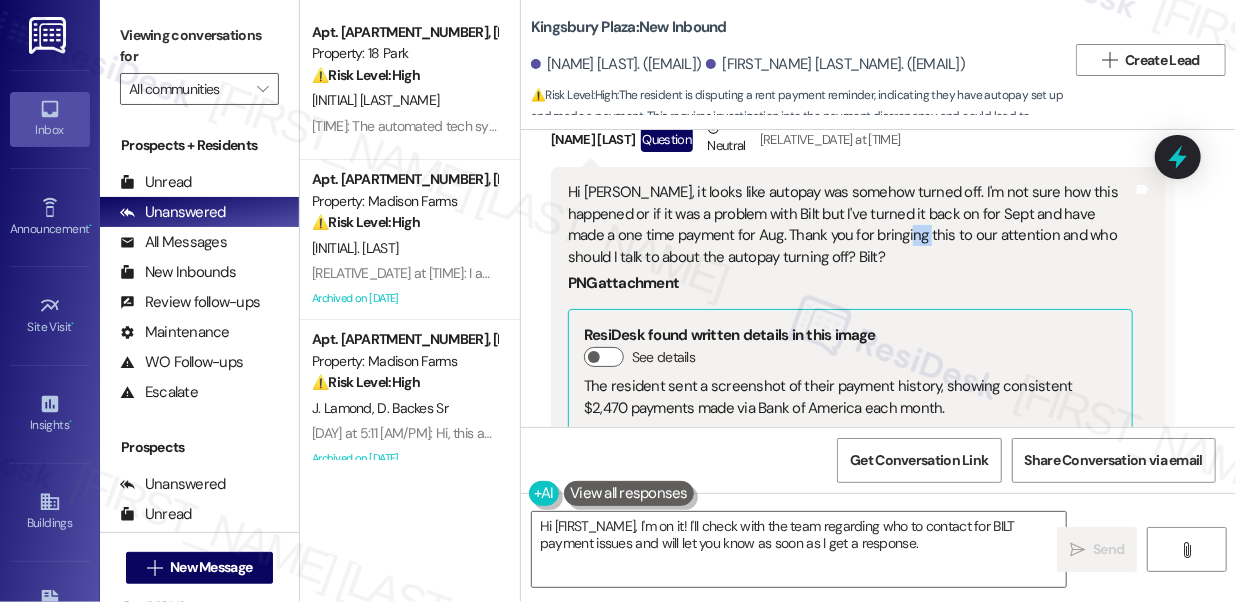 click on "Hi [PERSON_NAME], it looks like autopay was somehow turned off. I'm not sure how this happened or if it was a problem with Bilt but I've turned it back on for Sept and have made a one time payment for Aug. Thank you for bringing this to our attention and who should I talk to about the autopay turning off? Bilt?" at bounding box center [850, 225] 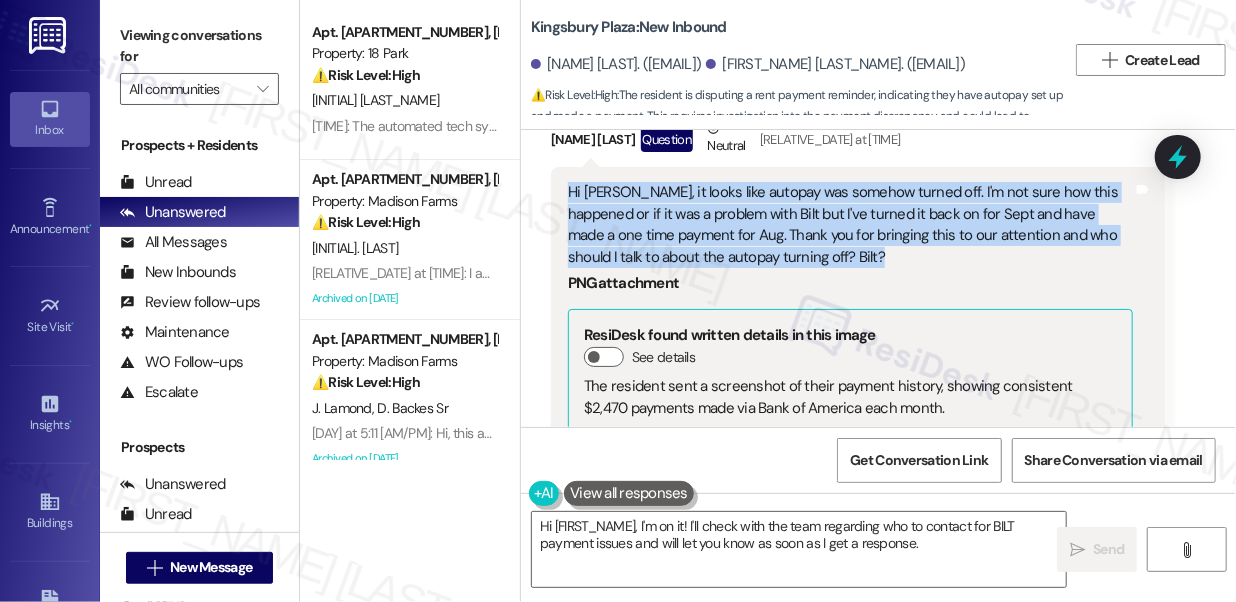 click on "Hi [PERSON_NAME], it looks like autopay was somehow turned off. I'm not sure how this happened or if it was a problem with Bilt but I've turned it back on for Sept and have made a one time payment for Aug. Thank you for bringing this to our attention and who should I talk to about the autopay turning off? Bilt?" at bounding box center (850, 225) 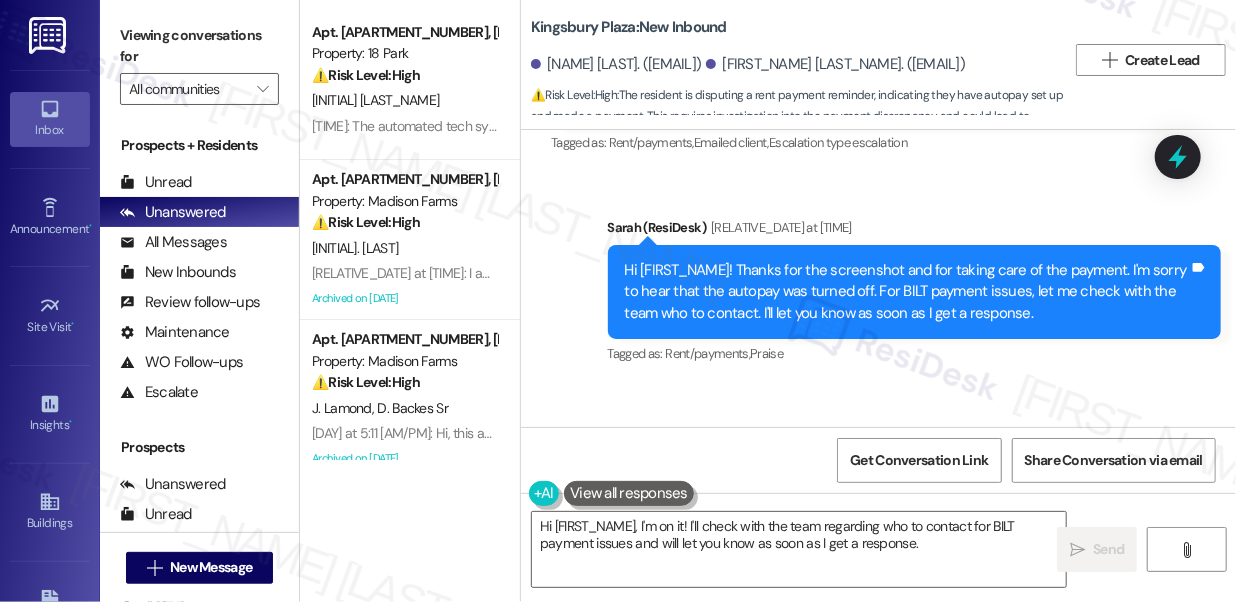 scroll, scrollTop: 7986, scrollLeft: 0, axis: vertical 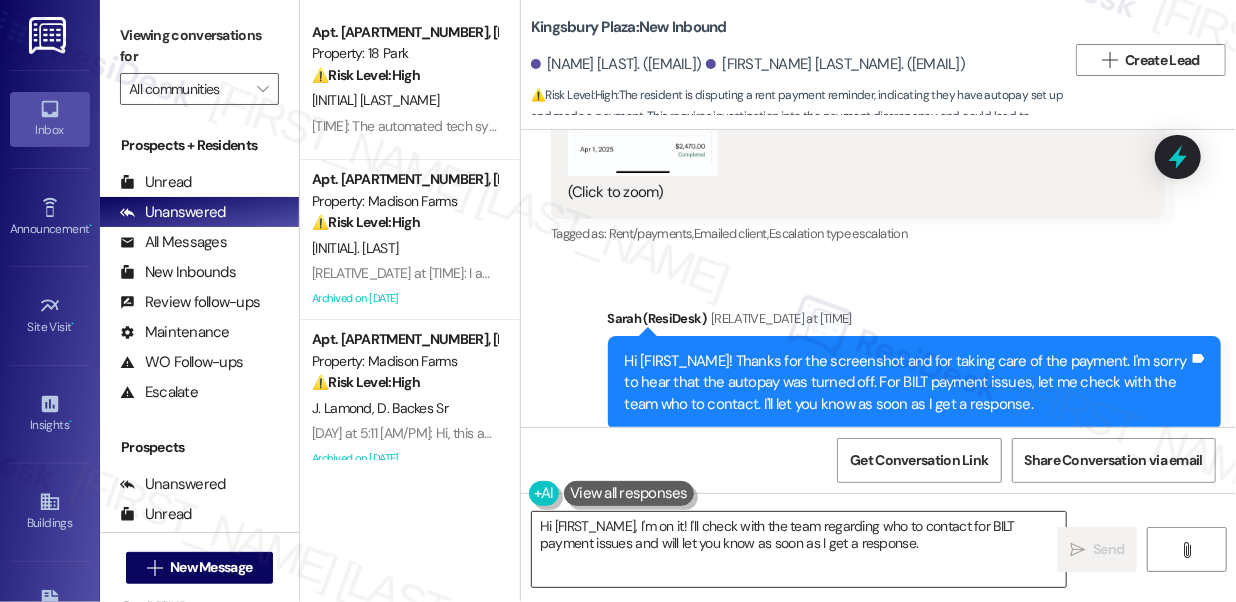 click on "Hi [FIRST_NAME], I'm on it! I'll check with the team regarding who to contact for BILT payment issues and will let you know as soon as I get a response." at bounding box center (799, 549) 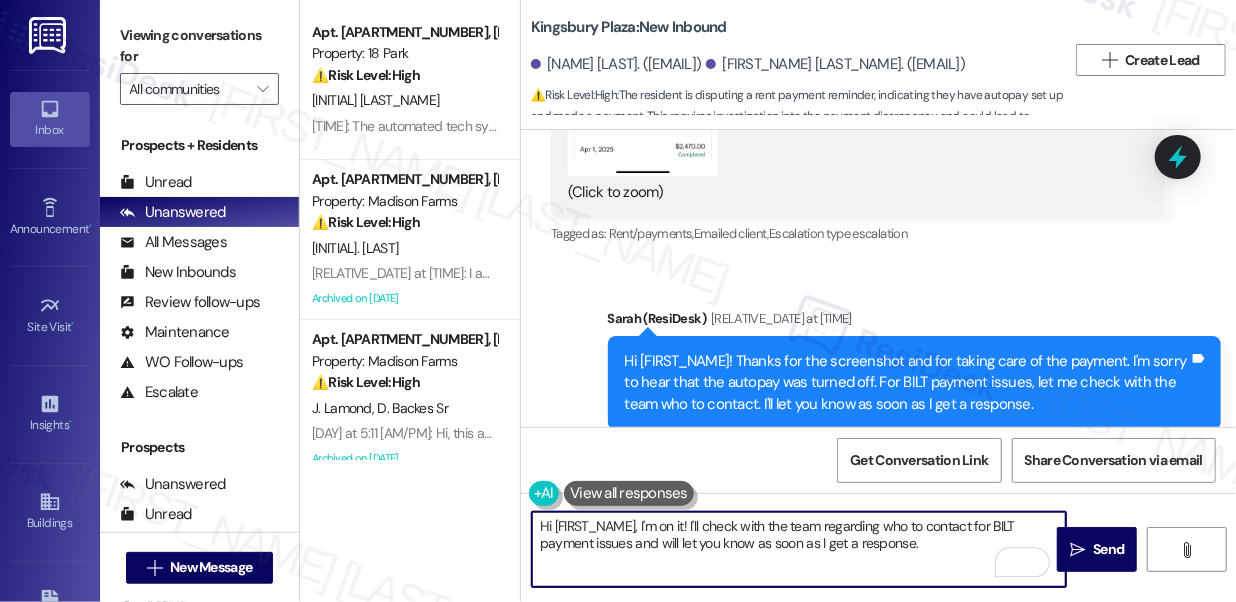 drag, startPoint x: 842, startPoint y: 535, endPoint x: 643, endPoint y: 522, distance: 199.42416 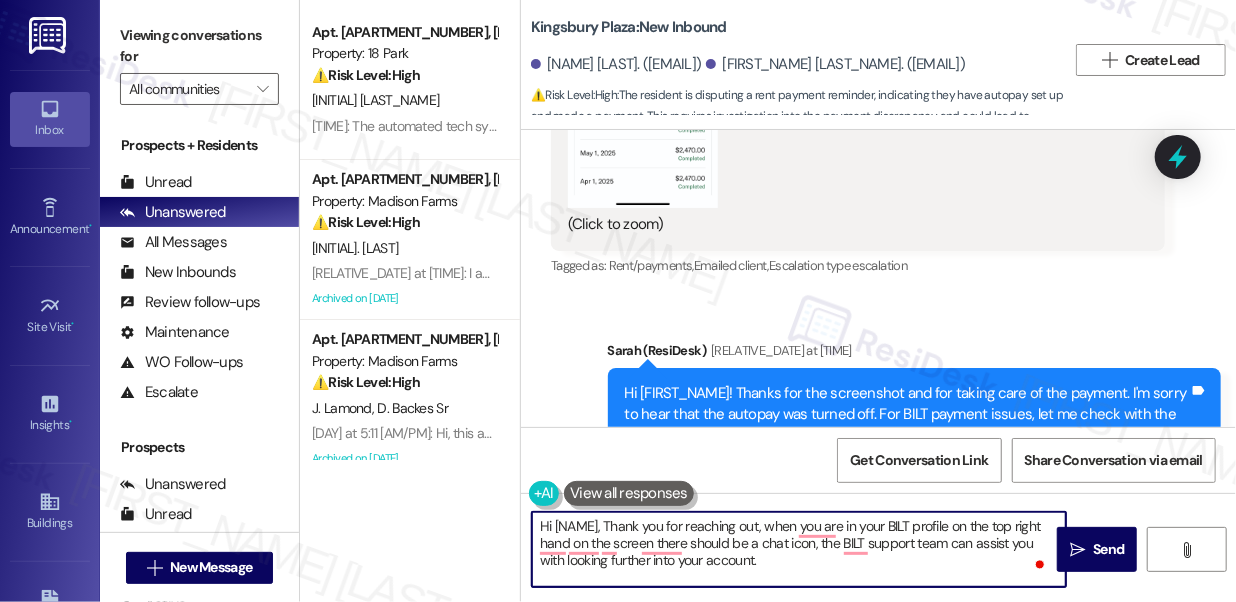 scroll, scrollTop: 7986, scrollLeft: 0, axis: vertical 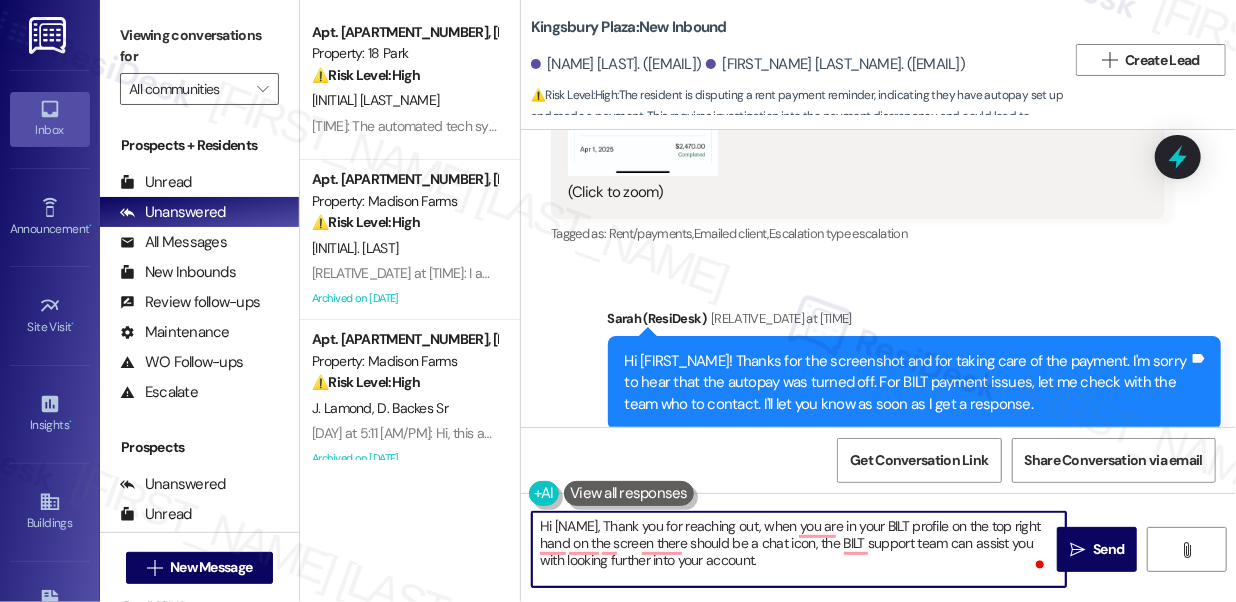 click on "Hi [FIRST_NAME]! Thanks for the screenshot and for taking care of the payment. I'm sorry to hear that the autopay was turned off. For BILT payment issues, let me check with the team who to contact. I'll let you know as soon as I get a response." at bounding box center [907, 383] 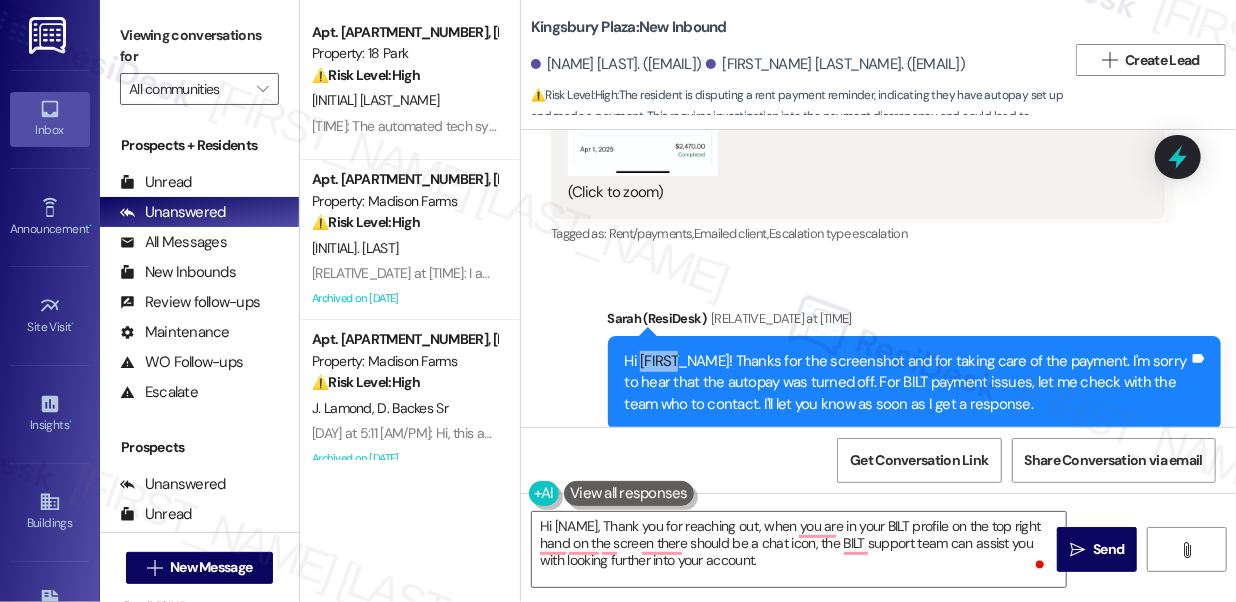 click on "Hi [FIRST_NAME]! Thanks for the screenshot and for taking care of the payment. I'm sorry to hear that the autopay was turned off. For BILT payment issues, let me check with the team who to contact. I'll let you know as soon as I get a response." at bounding box center [907, 383] 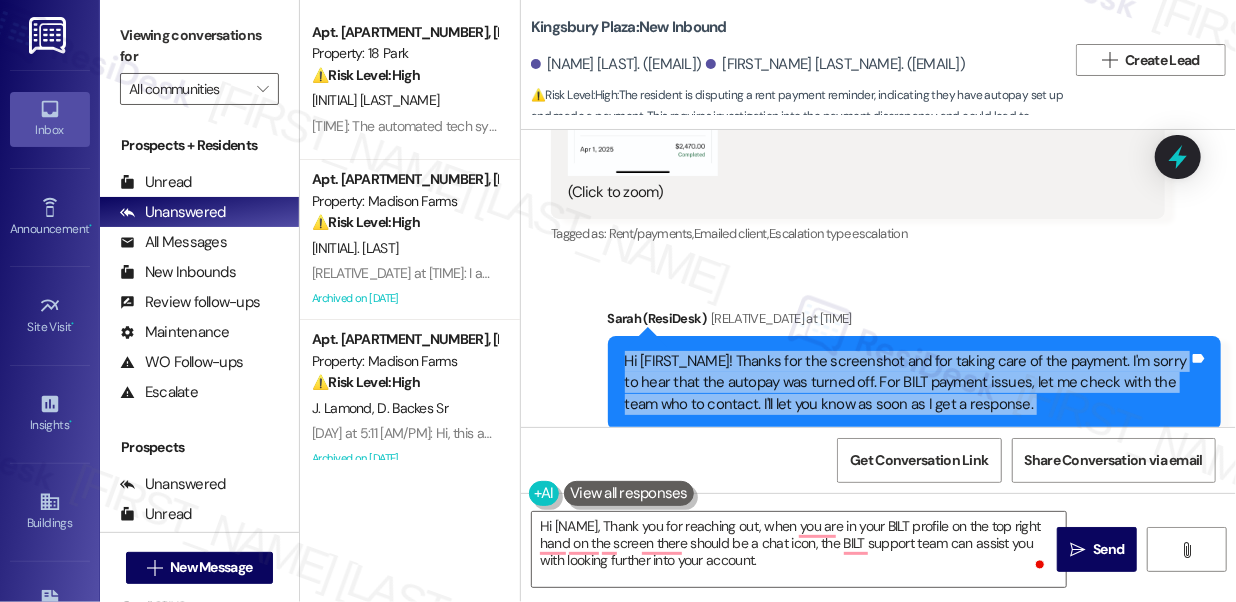 click on "Hi [FIRST_NAME]! Thanks for the screenshot and for taking care of the payment. I'm sorry to hear that the autopay was turned off. For BILT payment issues, let me check with the team who to contact. I'll let you know as soon as I get a response." at bounding box center [907, 383] 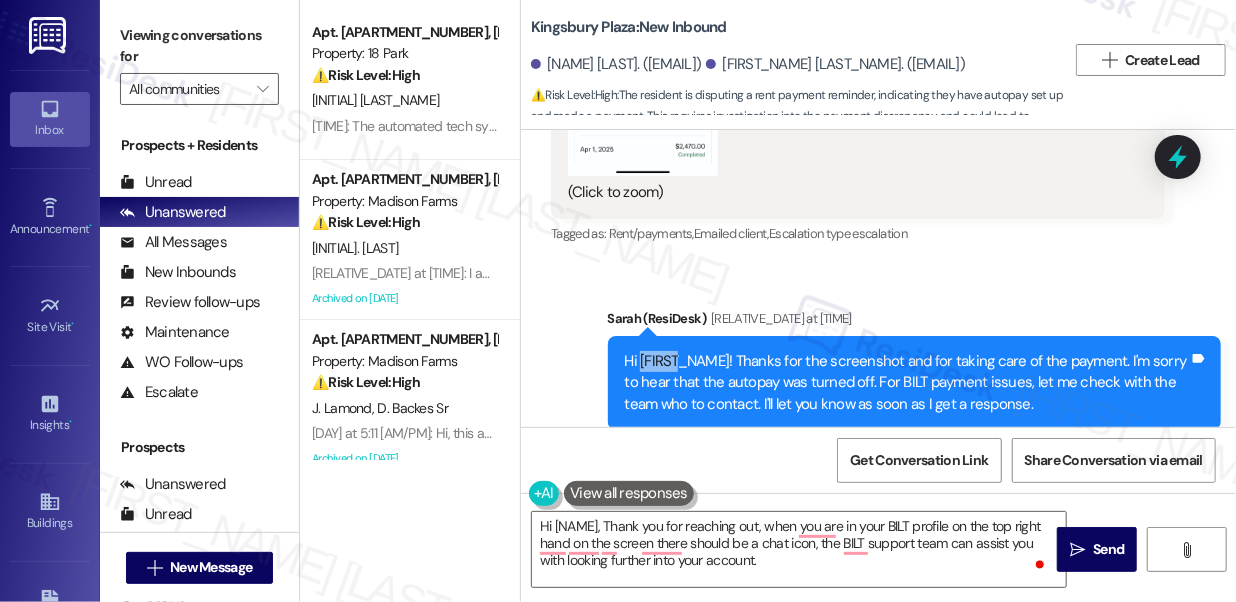 click on "Hi [FIRST_NAME]! Thanks for the screenshot and for taking care of the payment. I'm sorry to hear that the autopay was turned off. For BILT payment issues, let me check with the team who to contact. I'll let you know as soon as I get a response." at bounding box center (907, 383) 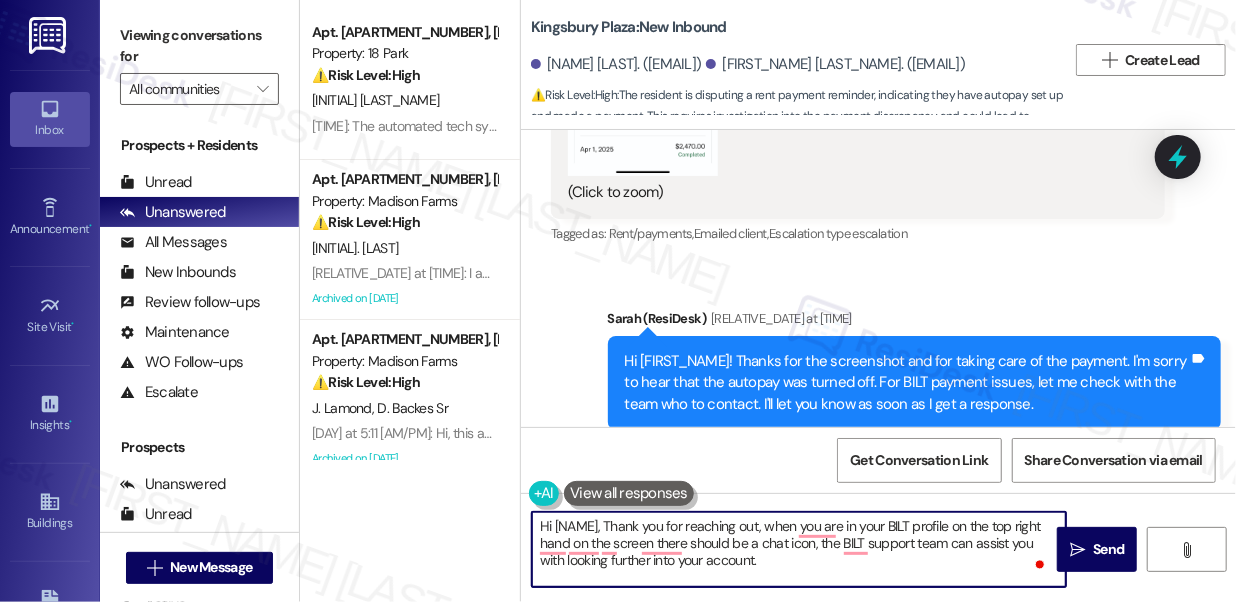 drag, startPoint x: 555, startPoint y: 524, endPoint x: 637, endPoint y: 514, distance: 82.607506 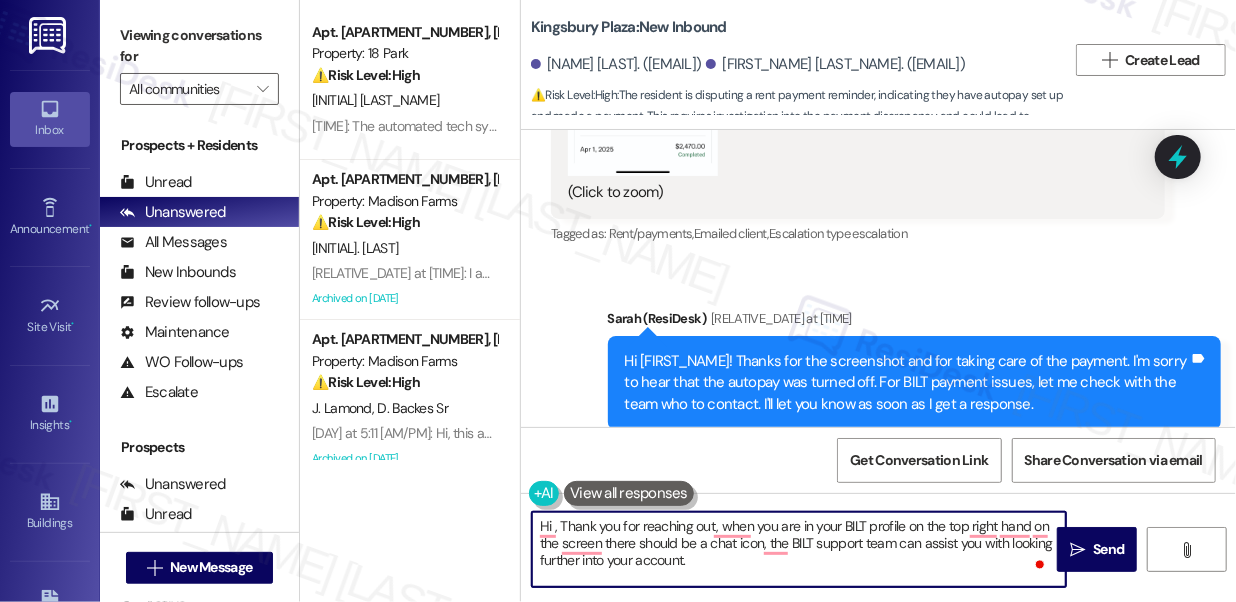 paste on "[FIRST_NAME]" 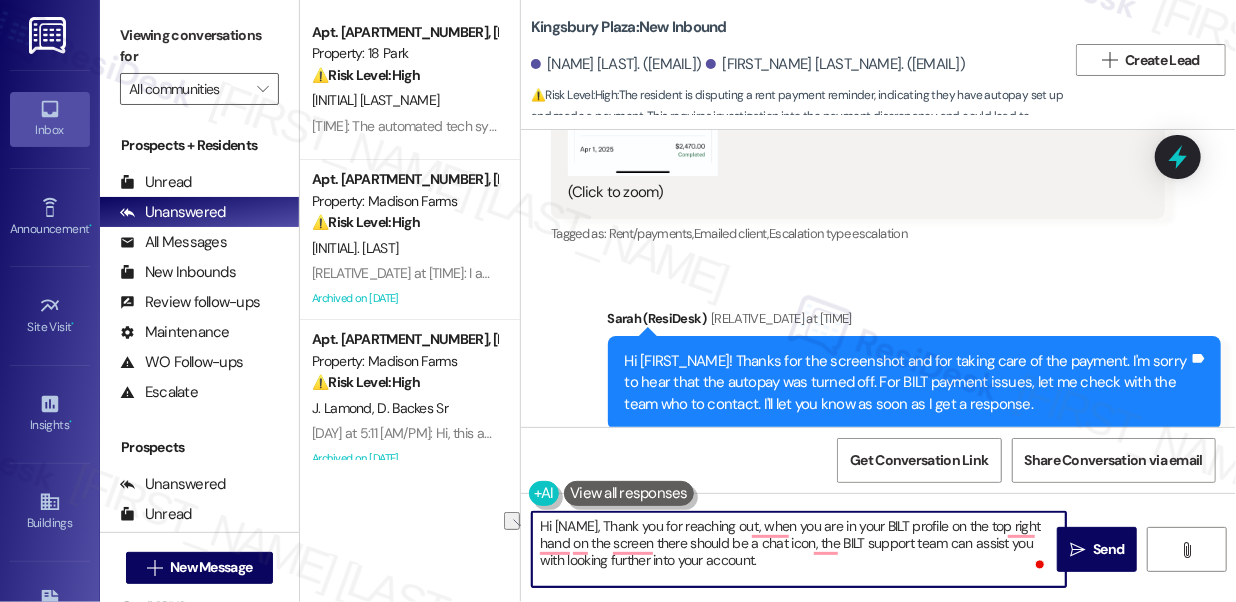 drag, startPoint x: 752, startPoint y: 524, endPoint x: 600, endPoint y: 527, distance: 152.0296 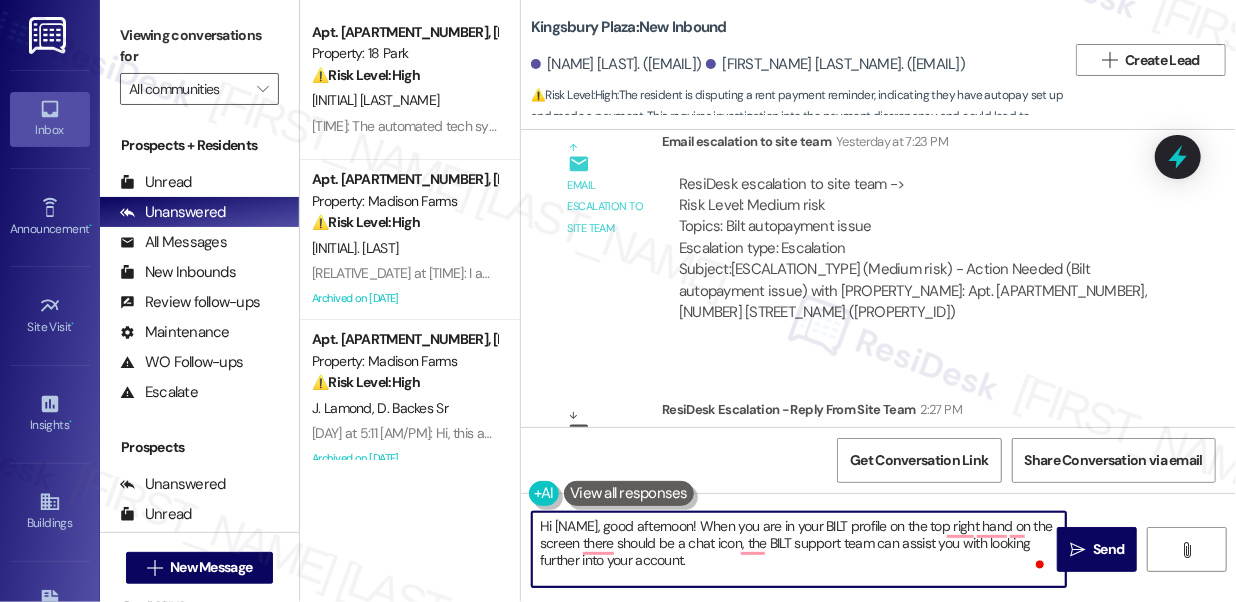 scroll, scrollTop: 8440, scrollLeft: 0, axis: vertical 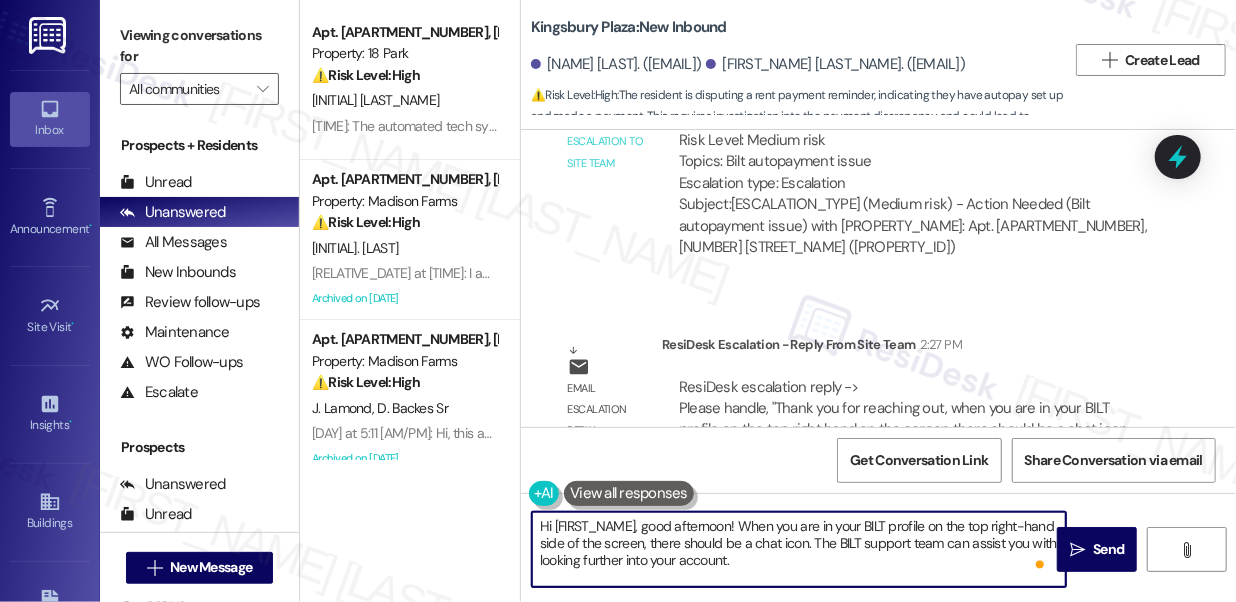 type on "Hi [FIRST_NAME], good afternoon! When you are in your BILT profile on the top right-hand side of the screen, there should be a chat icon. The BILT support team can assist you with looking further into your account." 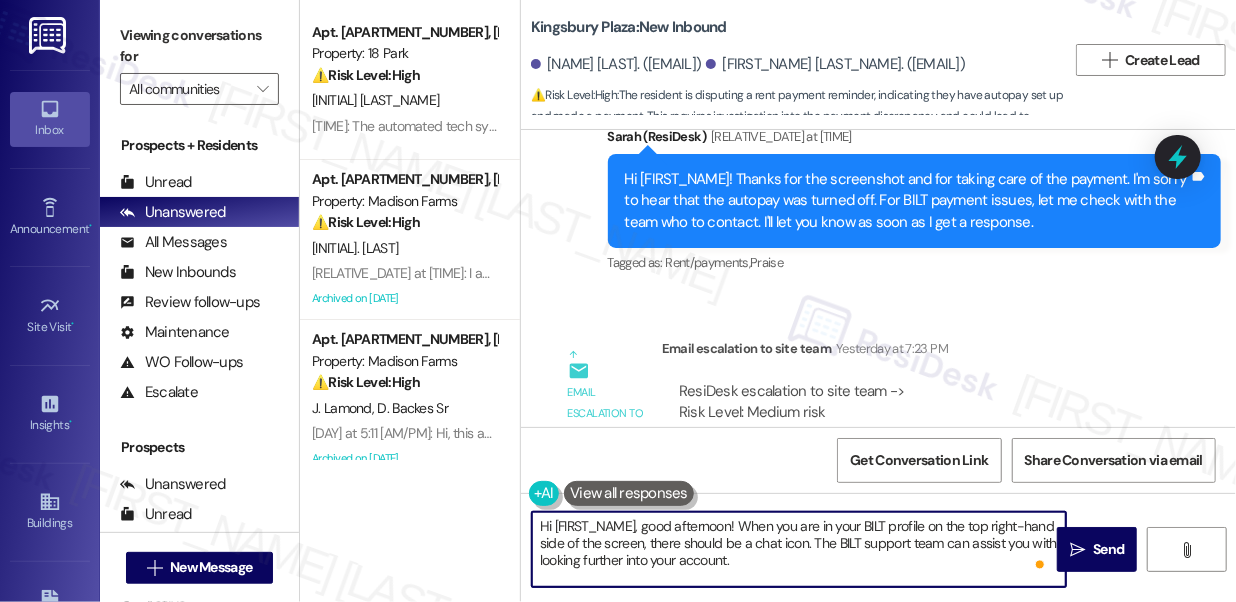 scroll, scrollTop: 7986, scrollLeft: 0, axis: vertical 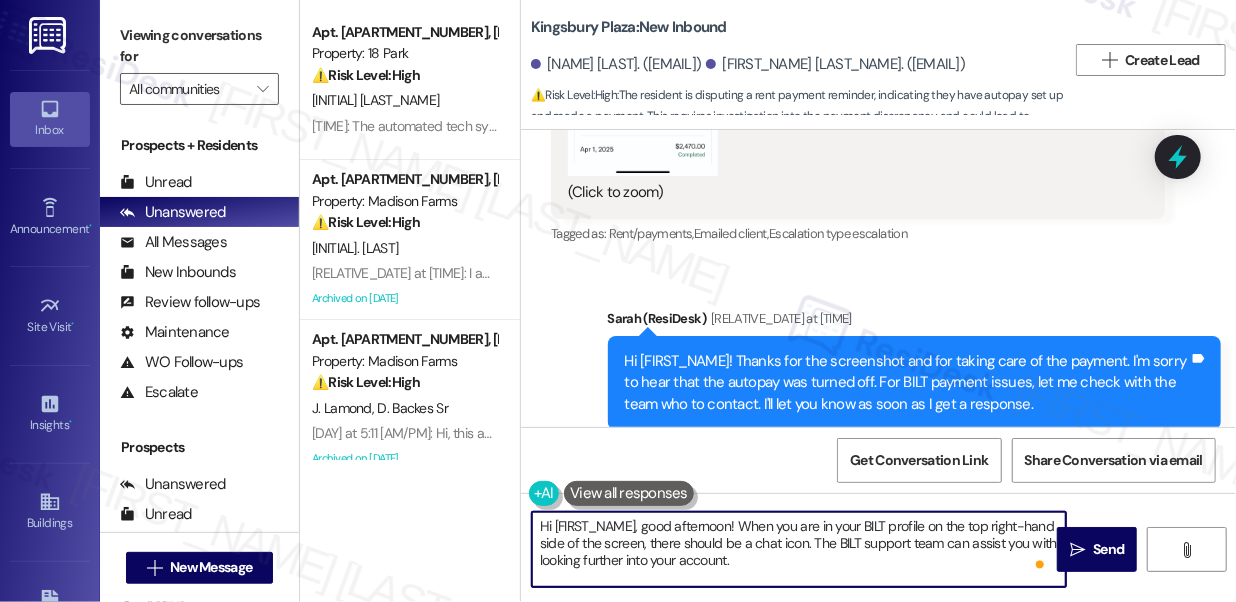 click on "Hi [FIRST_NAME]! Thanks for the screenshot and for taking care of the payment. I'm sorry to hear that the autopay was turned off. For BILT payment issues, let me check with the team who to contact. I'll let you know as soon as I get a response." at bounding box center (907, 383) 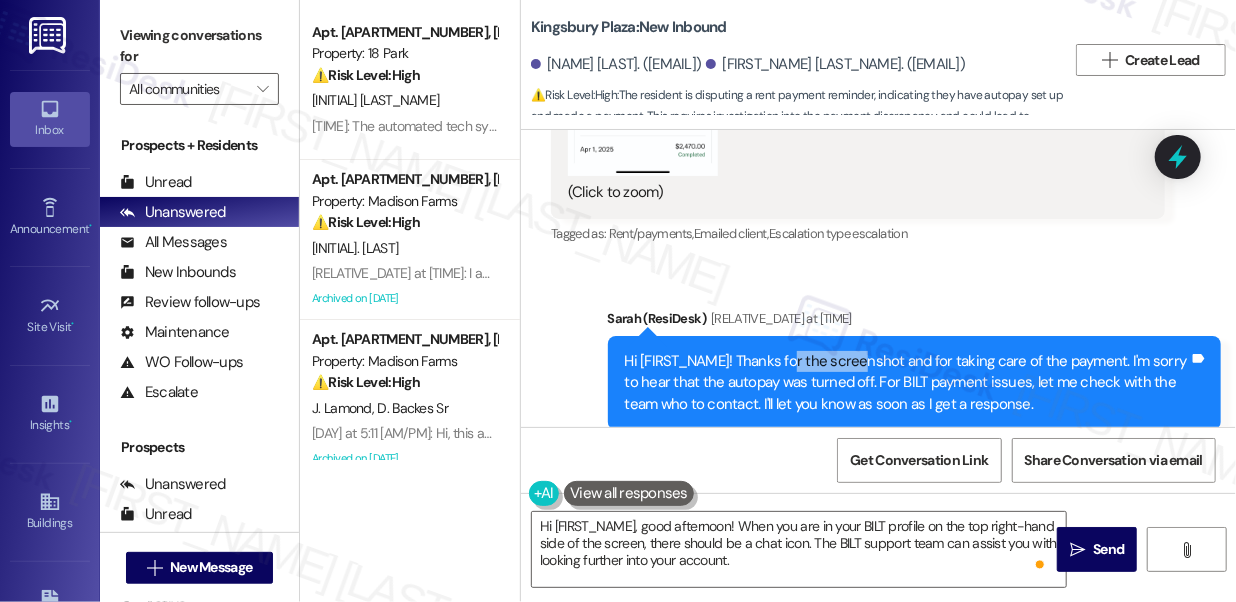 click on "Hi [FIRST_NAME]! Thanks for the screenshot and for taking care of the payment. I'm sorry to hear that the autopay was turned off. For BILT payment issues, let me check with the team who to contact. I'll let you know as soon as I get a response." at bounding box center (907, 383) 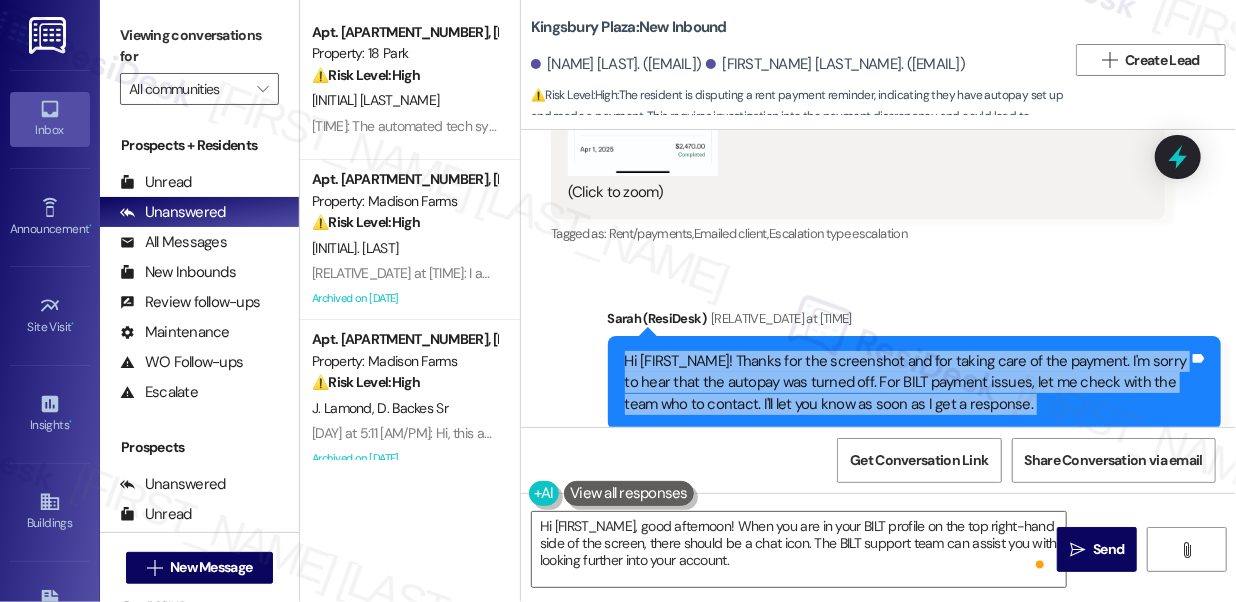 click on "Hi [FIRST_NAME]! Thanks for the screenshot and for taking care of the payment. I'm sorry to hear that the autopay was turned off. For BILT payment issues, let me check with the team who to contact. I'll let you know as soon as I get a response." at bounding box center (907, 383) 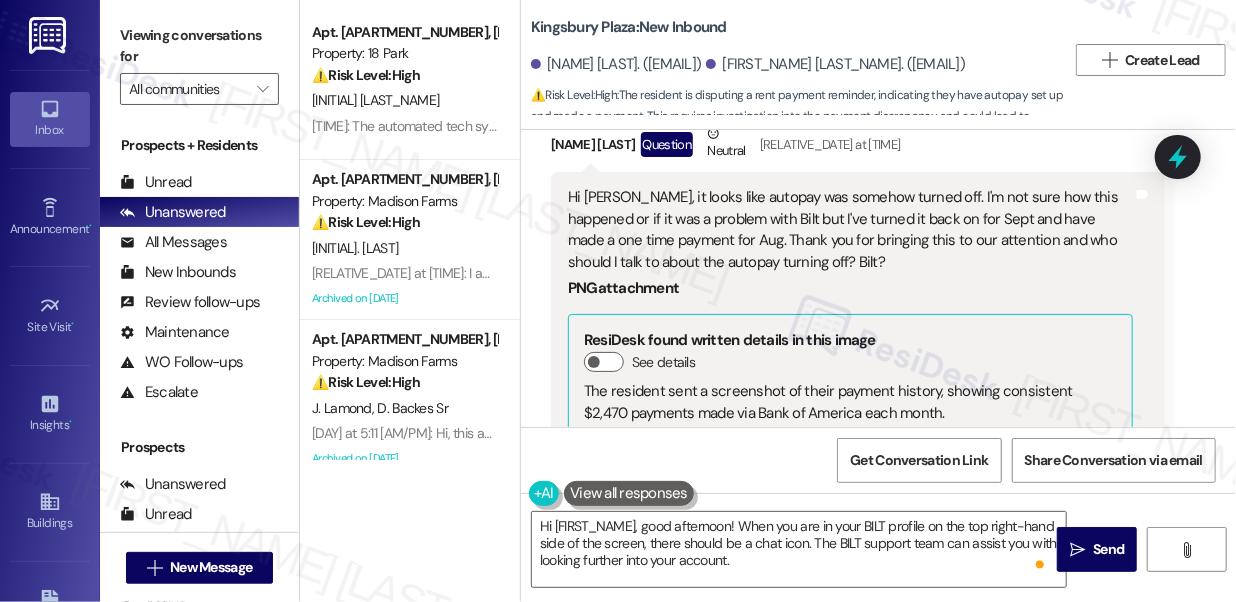 scroll, scrollTop: 7168, scrollLeft: 0, axis: vertical 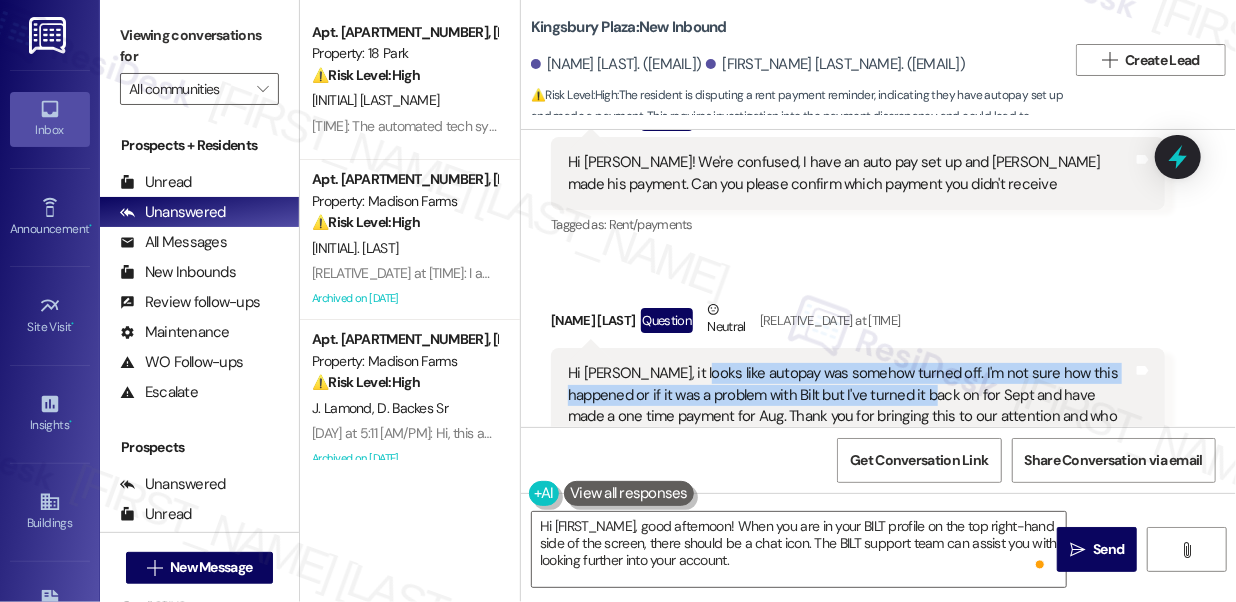 drag, startPoint x: 682, startPoint y: 309, endPoint x: 898, endPoint y: 338, distance: 217.93806 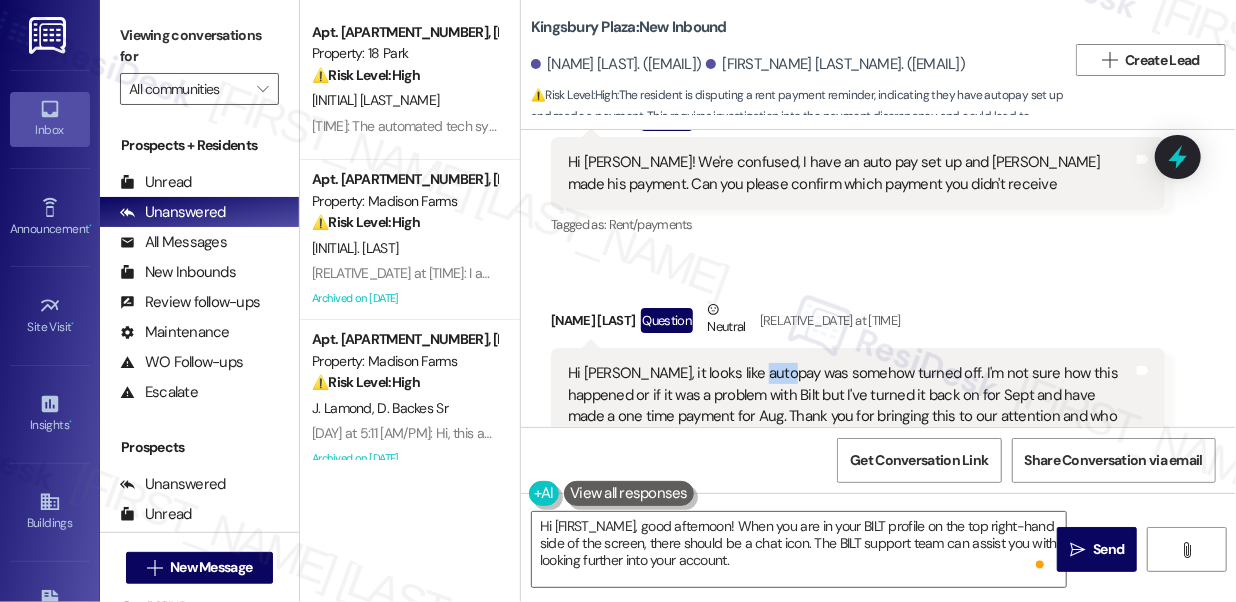 click on "Hi [PERSON_NAME], it looks like autopay was somehow turned off. I'm not sure how this happened or if it was a problem with Bilt but I've turned it back on for Sept and have made a one time payment for Aug. Thank you for bringing this to our attention and who should I talk to about the autopay turning off? Bilt?" at bounding box center [850, 406] 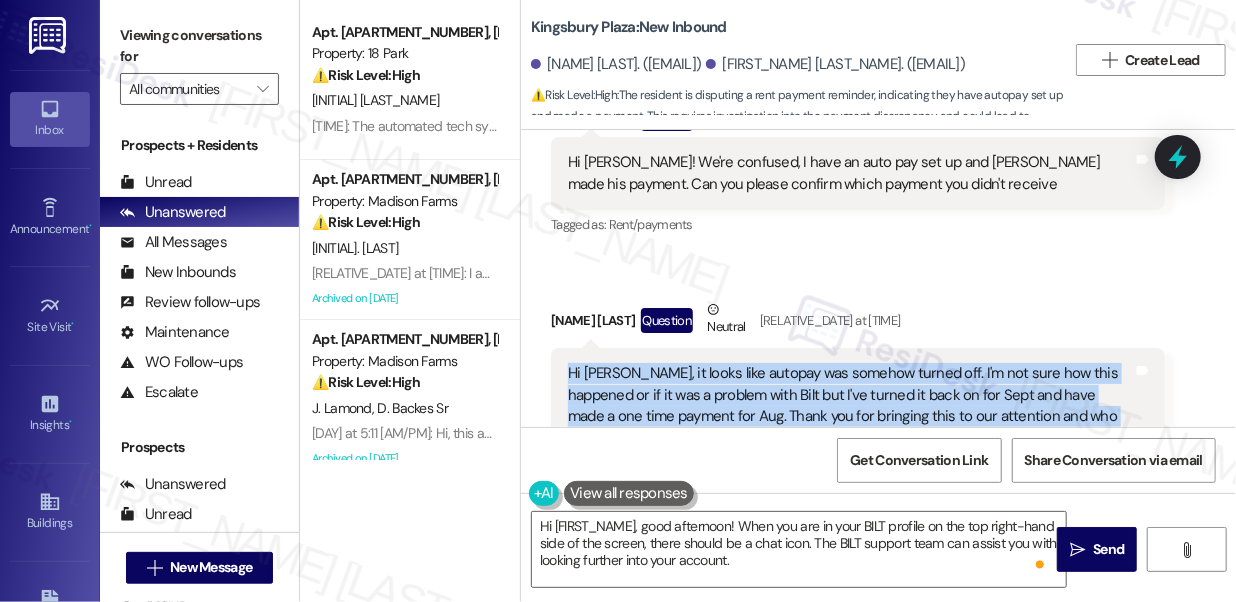click on "Hi [PERSON_NAME], it looks like autopay was somehow turned off. I'm not sure how this happened or if it was a problem with Bilt but I've turned it back on for Sept and have made a one time payment for Aug. Thank you for bringing this to our attention and who should I talk to about the autopay turning off? Bilt?" at bounding box center [850, 406] 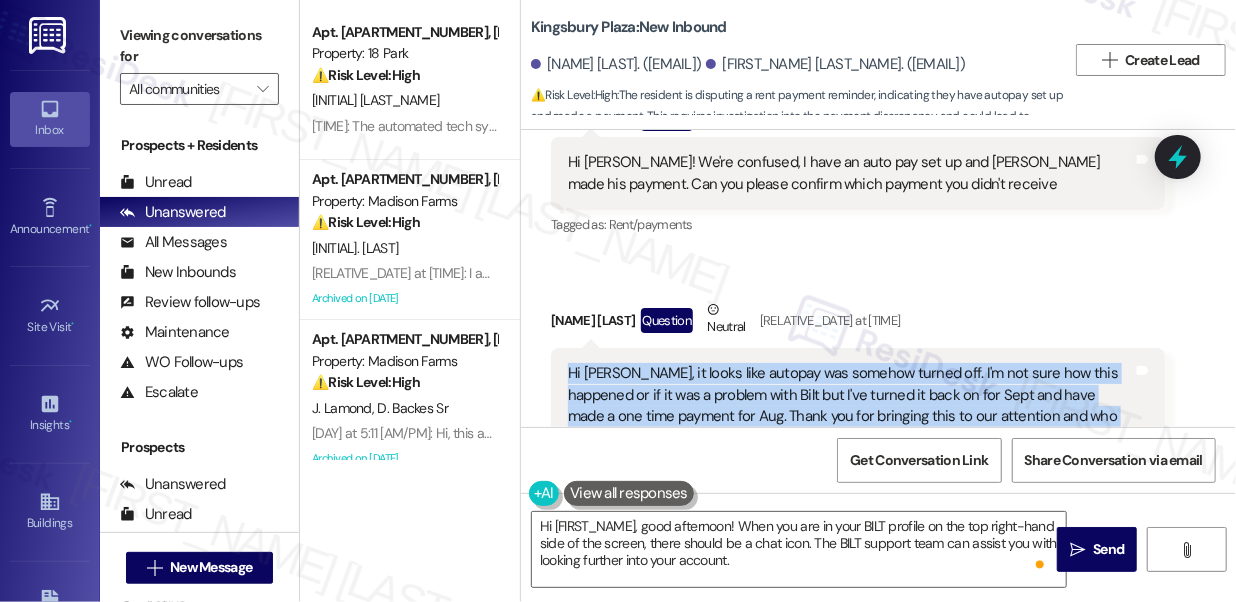 click on "Hi [PERSON_NAME], it looks like autopay was somehow turned off. I'm not sure how this happened or if it was a problem with Bilt but I've turned it back on for Sept and have made a one time payment for Aug. Thank you for bringing this to our attention and who should I talk to about the autopay turning off? Bilt?" at bounding box center (850, 406) 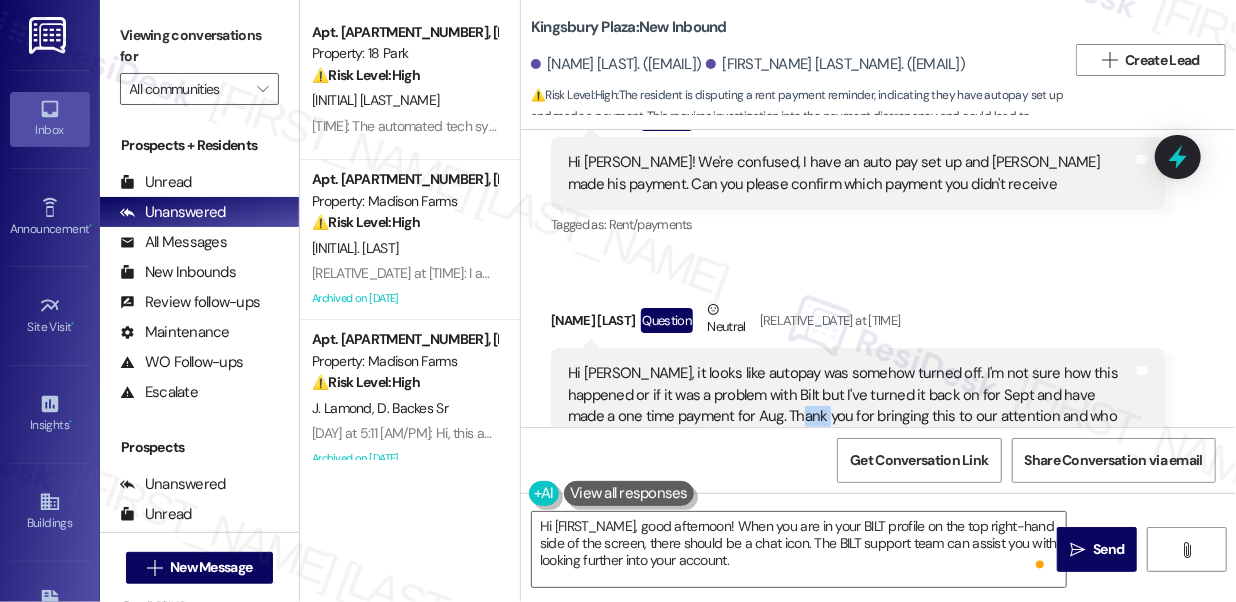 click on "Hi [PERSON_NAME], it looks like autopay was somehow turned off. I'm not sure how this happened or if it was a problem with Bilt but I've turned it back on for Sept and have made a one time payment for Aug. Thank you for bringing this to our attention and who should I talk to about the autopay turning off? Bilt?" at bounding box center (850, 406) 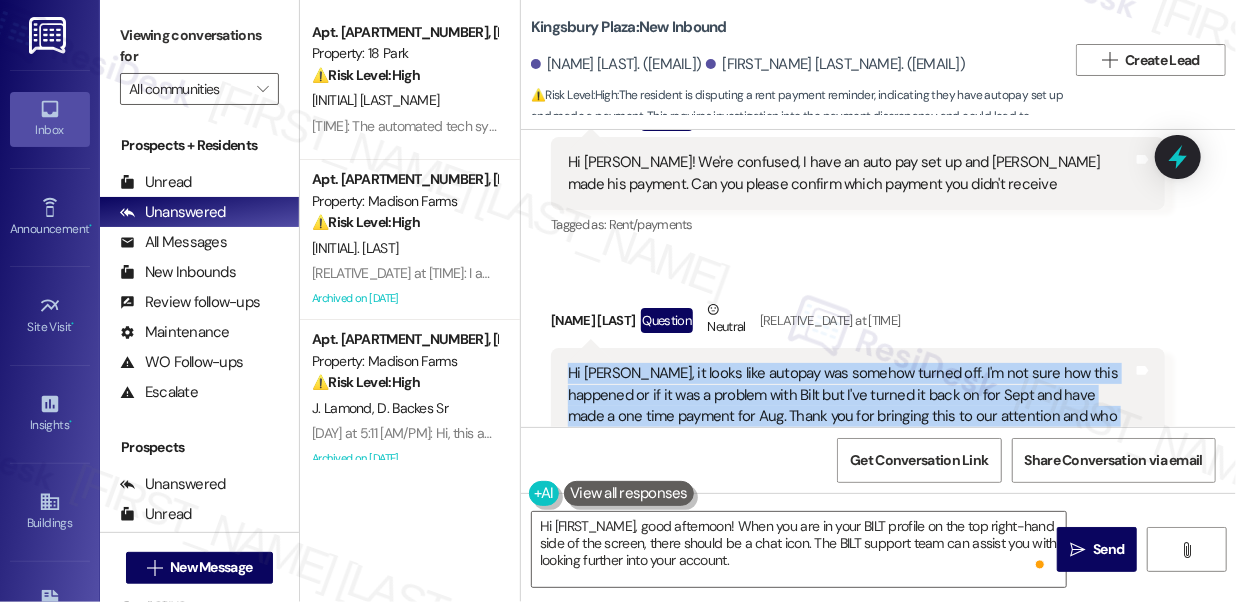 click on "Hi [PERSON_NAME], it looks like autopay was somehow turned off. I'm not sure how this happened or if it was a problem with Bilt but I've turned it back on for Sept and have made a one time payment for Aug. Thank you for bringing this to our attention and who should I talk to about the autopay turning off? Bilt?" at bounding box center [850, 406] 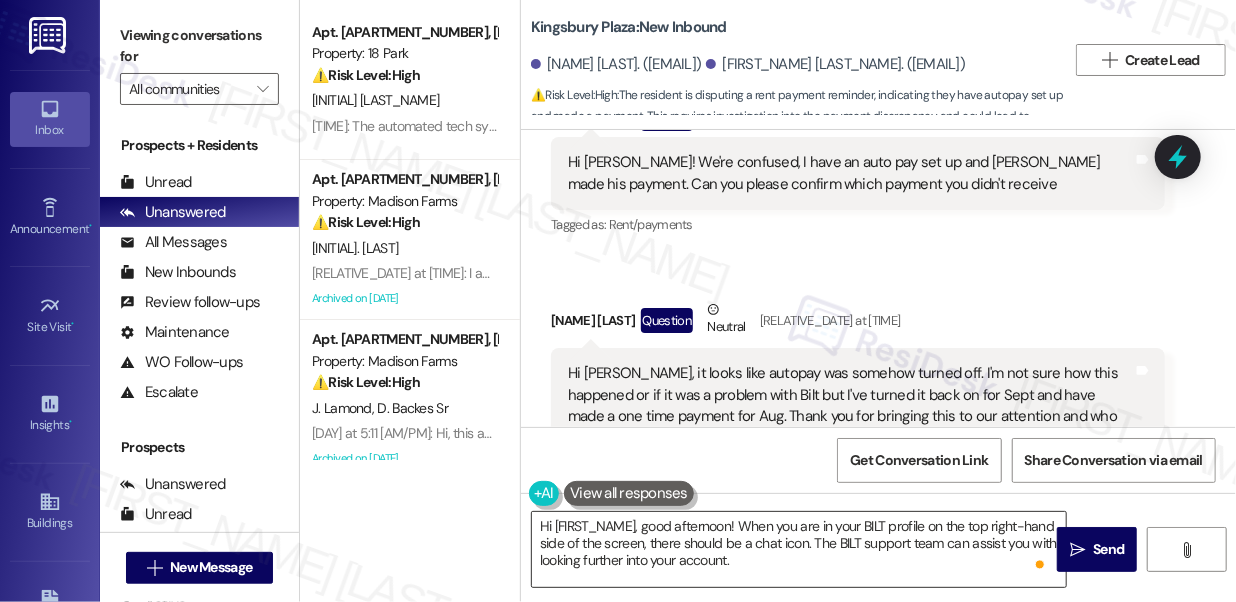 click on "Hi [FIRST_NAME], good afternoon! When you are in your BILT profile on the top right-hand side of the screen, there should be a chat icon. The BILT support team can assist you with looking further into your account." at bounding box center [799, 549] 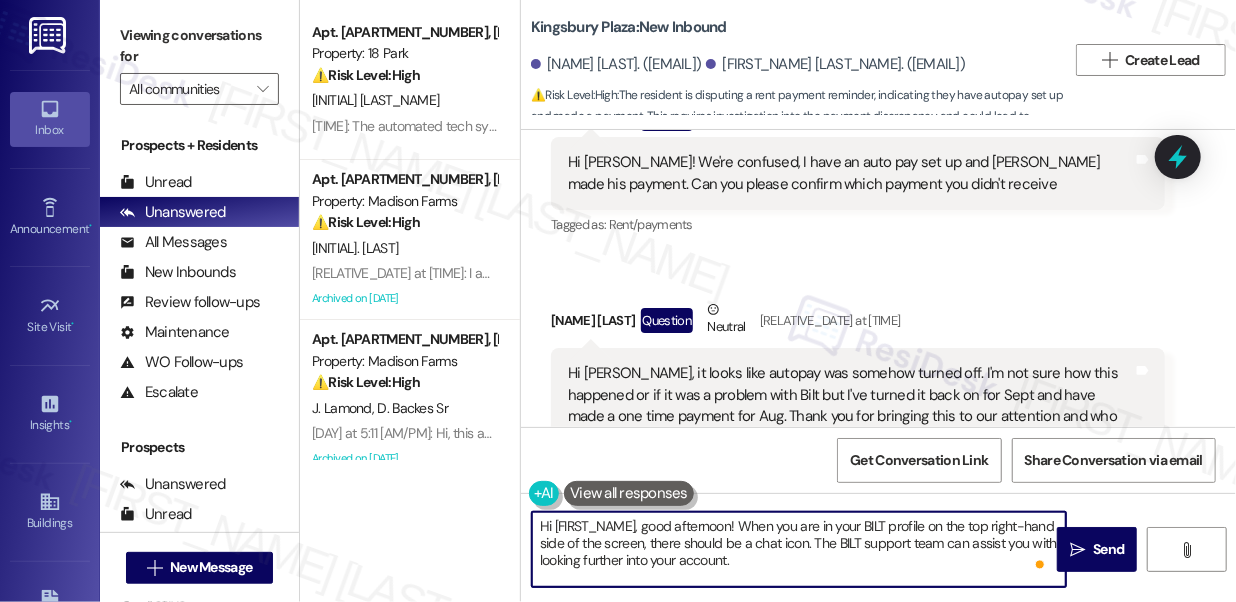 click on "Hi [FIRST_NAME], good afternoon! When you are in your BILT profile on the top right-hand side of the screen, there should be a chat icon. The BILT support team can assist you with looking further into your account." at bounding box center [799, 549] 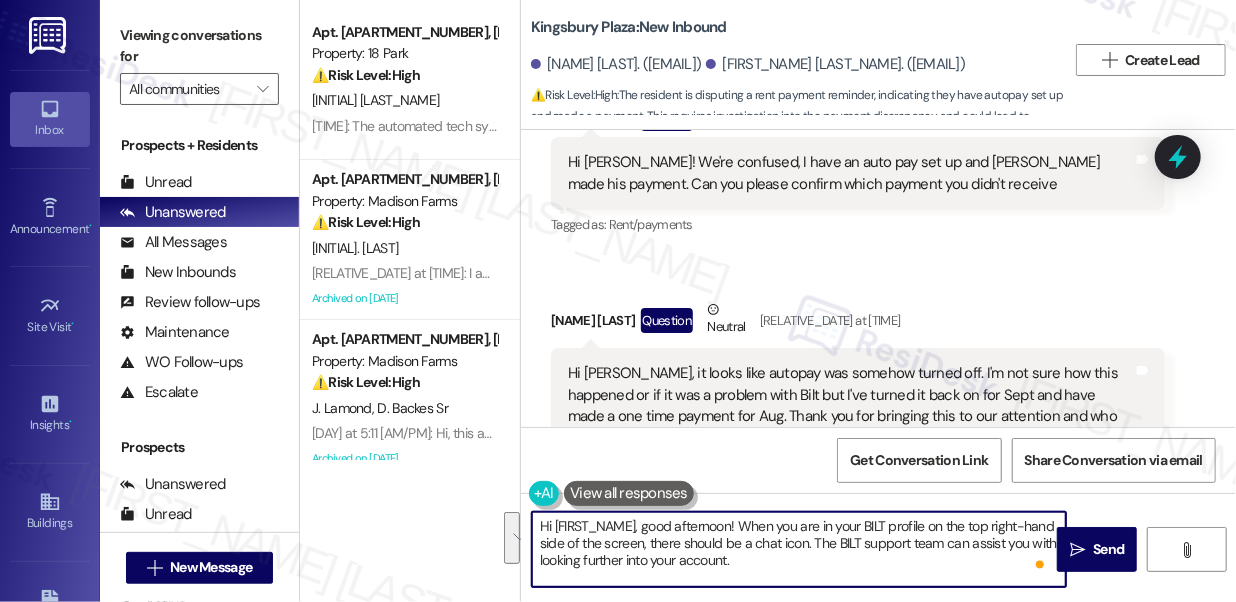 click on "Hi [FIRST_NAME], good afternoon! When you are in your BILT profile on the top right-hand side of the screen, there should be a chat icon. The BILT support team can assist you with looking further into your account." at bounding box center [799, 549] 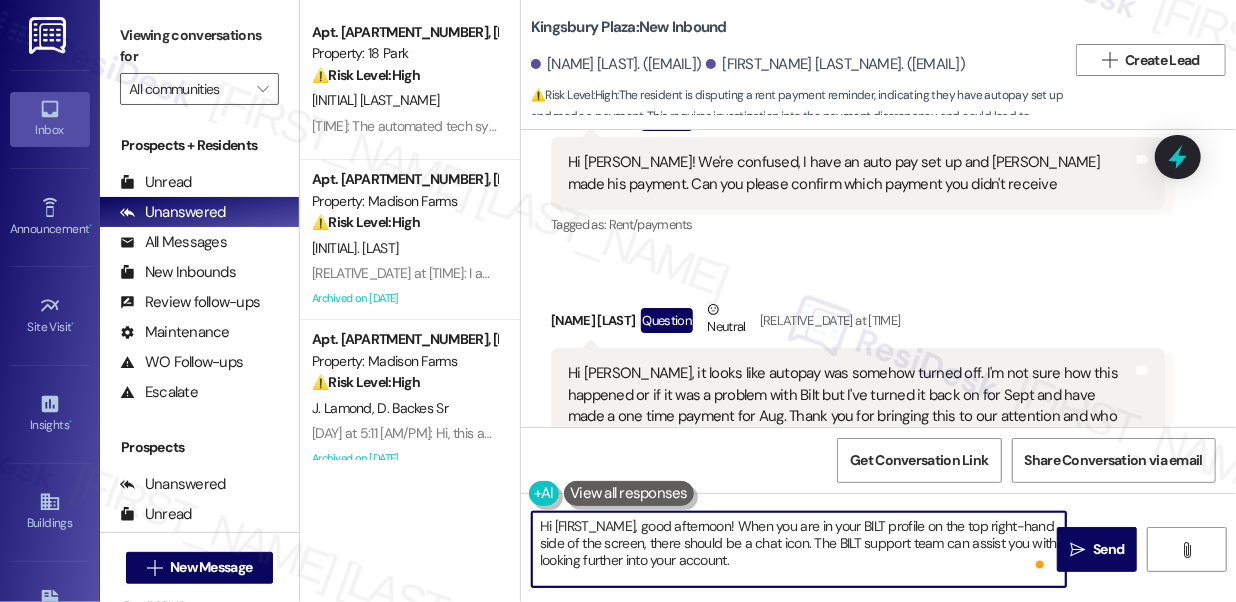 click on "Hi [FIRST_NAME], good afternoon! When you are in your BILT profile on the top right-hand side of the screen, there should be a chat icon. The BILT support team can assist you with looking further into your account." at bounding box center [799, 549] 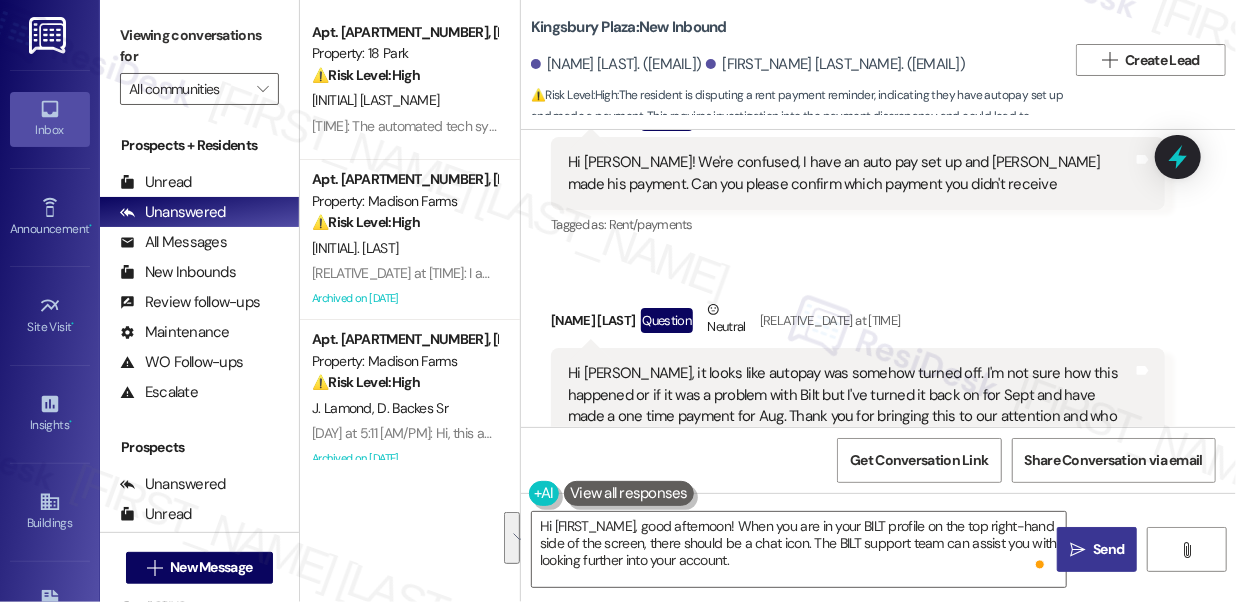 click on "" at bounding box center (1077, 550) 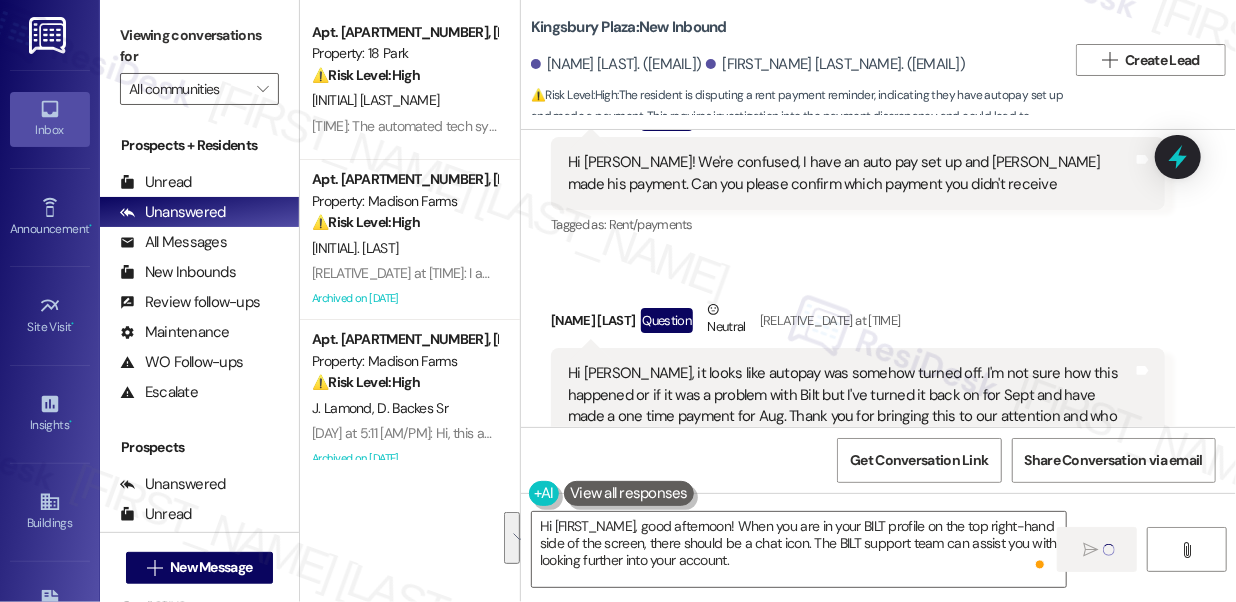 type 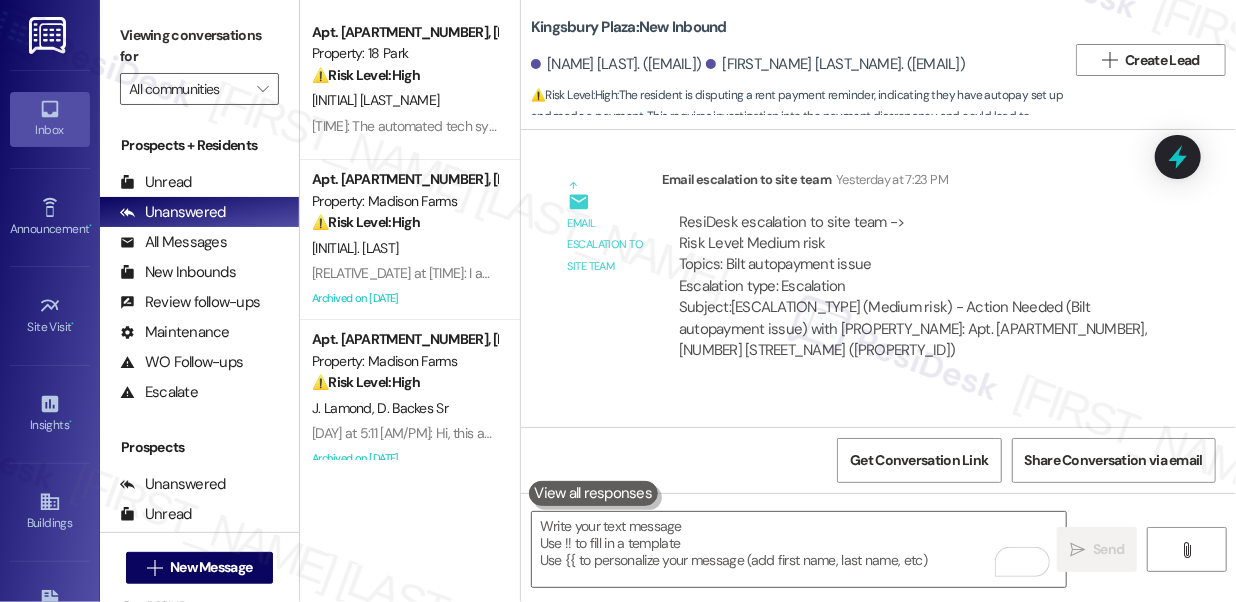 scroll, scrollTop: 8440, scrollLeft: 0, axis: vertical 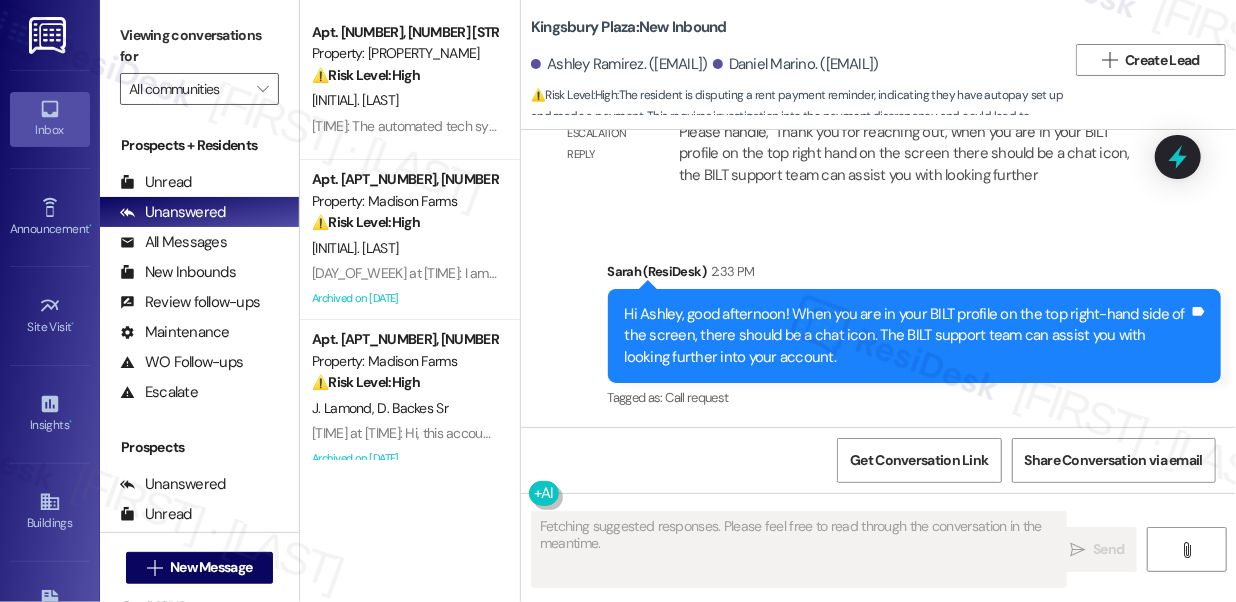 click on "ResiDesk escalation reply ->
Please handle, "Thank you for reaching out, when you are in your BILT profile on the top right hand on the screen there should be a chat icon, the BILT support team can assist you with looking further ResiDesk escalation reply ->
Please handle, "Thank you for reaching out, when you are in your BILT profile on the top right hand on the screen there should be a chat icon, the BILT support team can assist you with looking further" at bounding box center (913, 143) 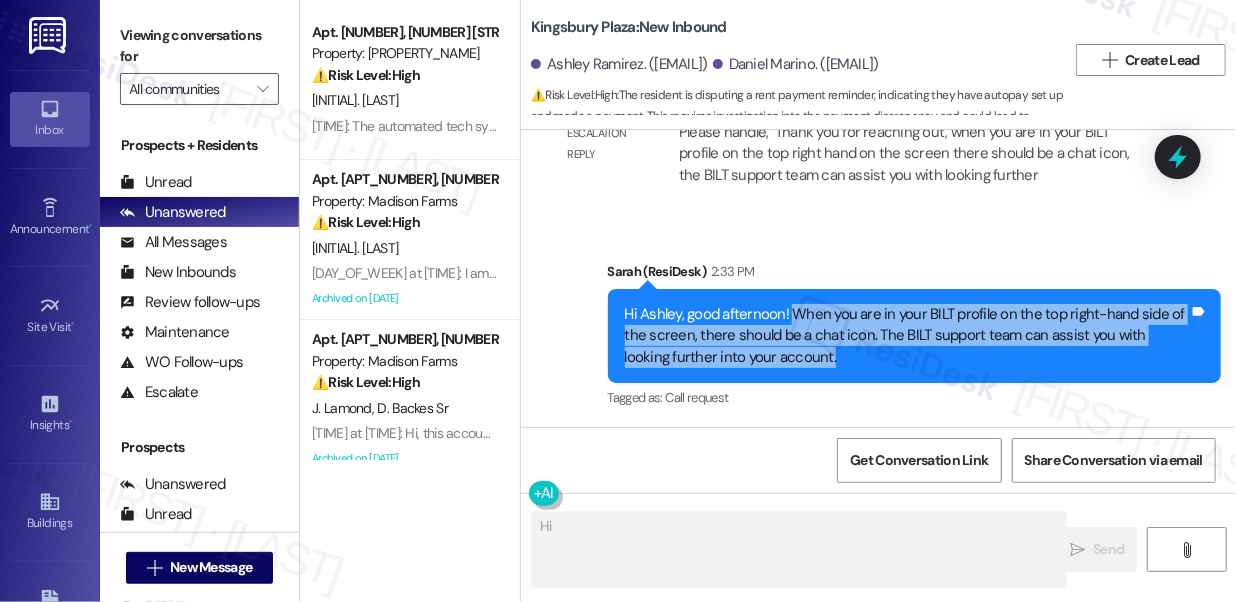 drag, startPoint x: 790, startPoint y: 310, endPoint x: 835, endPoint y: 347, distance: 58.258045 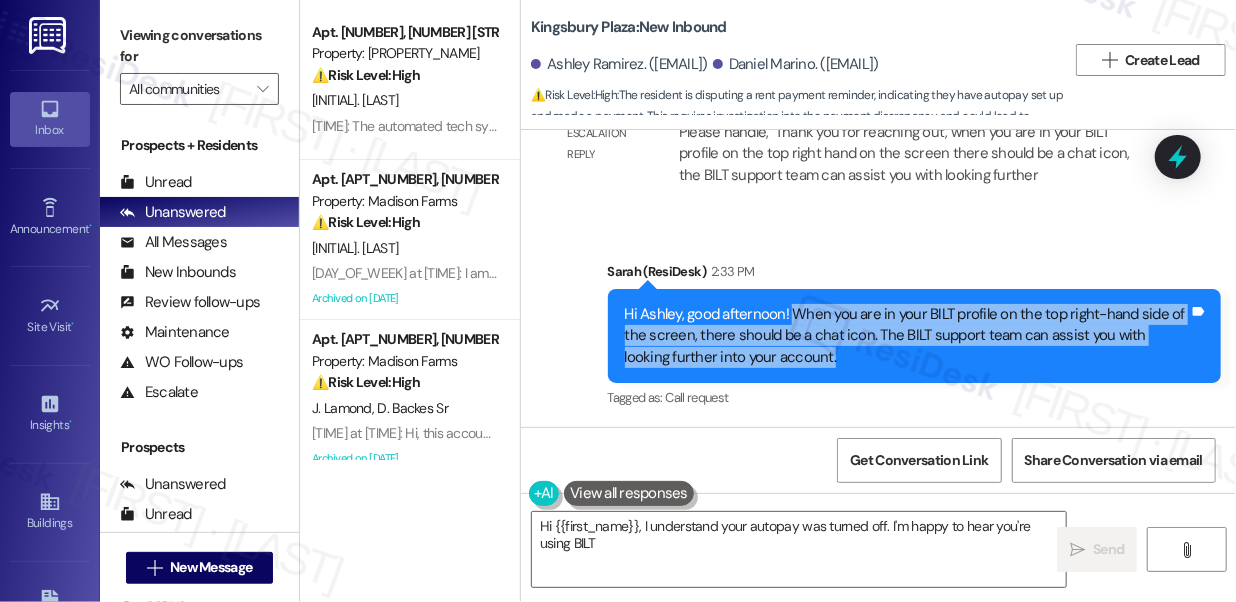 copy on "When you are in your BILT profile on the top right-hand side of the screen, there should be a chat icon. The BILT support team can assist you with looking further into your account." 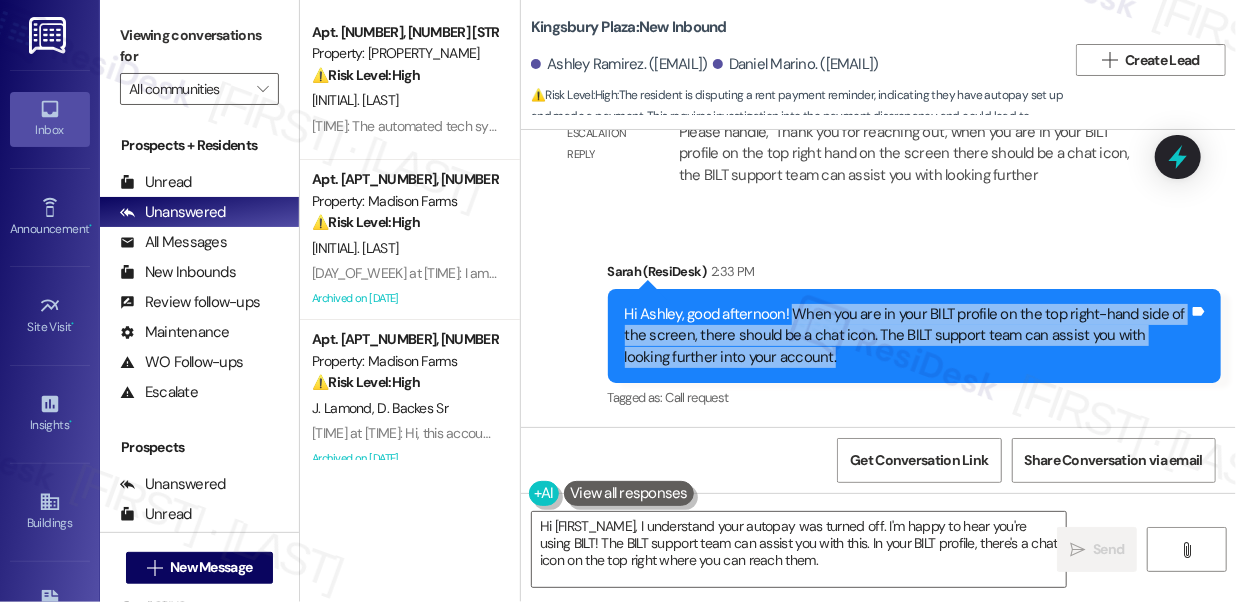 click on "Viewing conversations for" at bounding box center (199, 46) 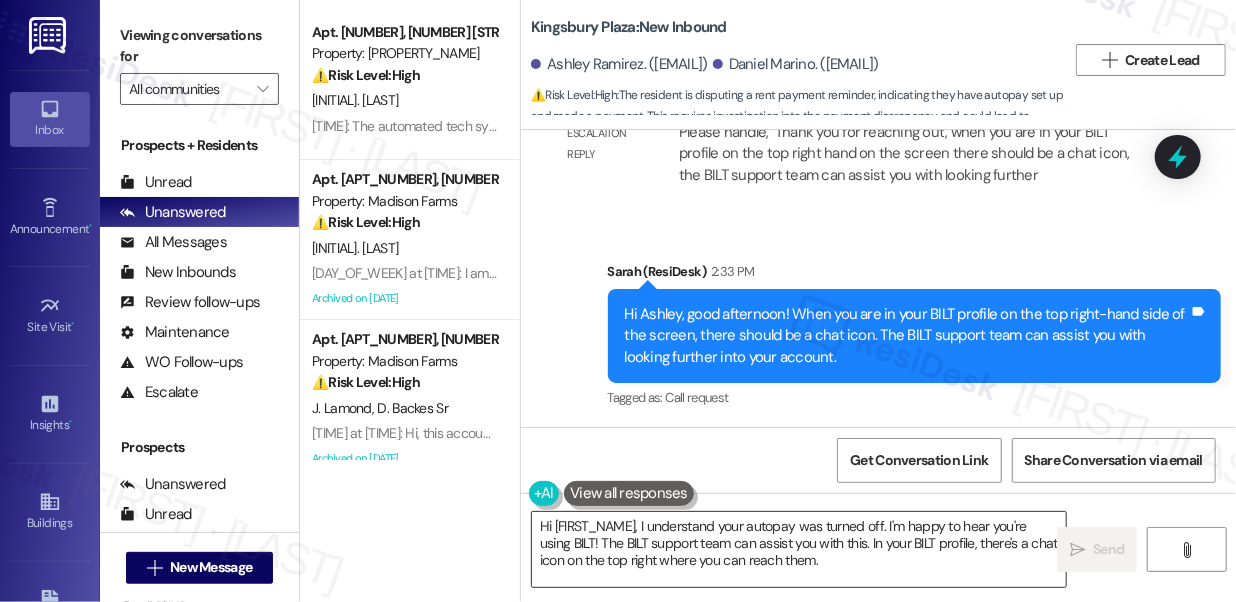 click on "Hi {{first_name}}, I understand your autopay was turned off. I'm happy to hear you're using BILT! The BILT support team can assist you with this. In your BILT profile, there's a chat icon on the top right where you can reach them." at bounding box center [799, 549] 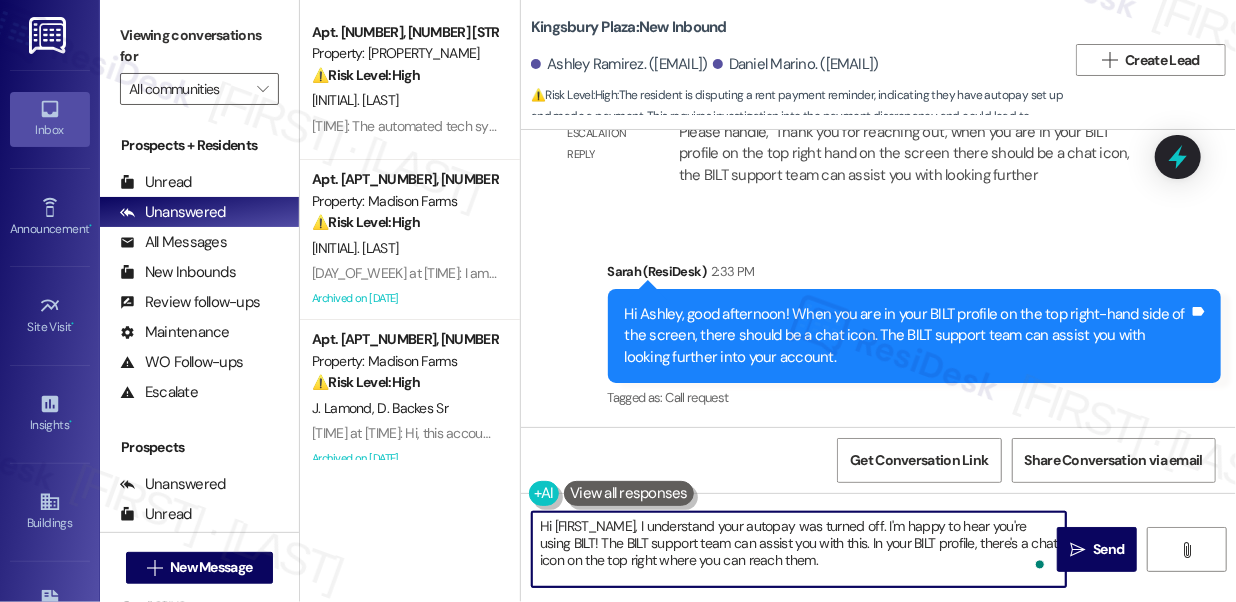 paste on "When you are in your BILT profile on the top right-hand side of the screen, there should be a chat icon. The BILT support team can assist you with looking further into your account" 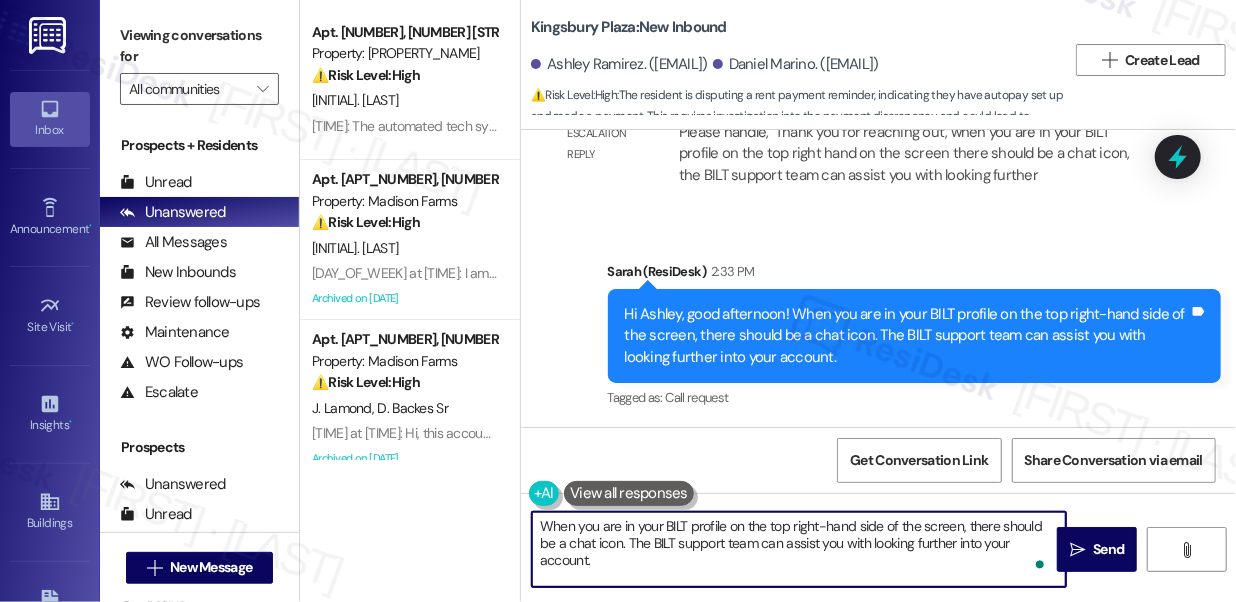 type on "When you are in your BILT profile on the top right-hand side of the screen, there should be a chat icon. The BILT support team can assist you with looking further into your account." 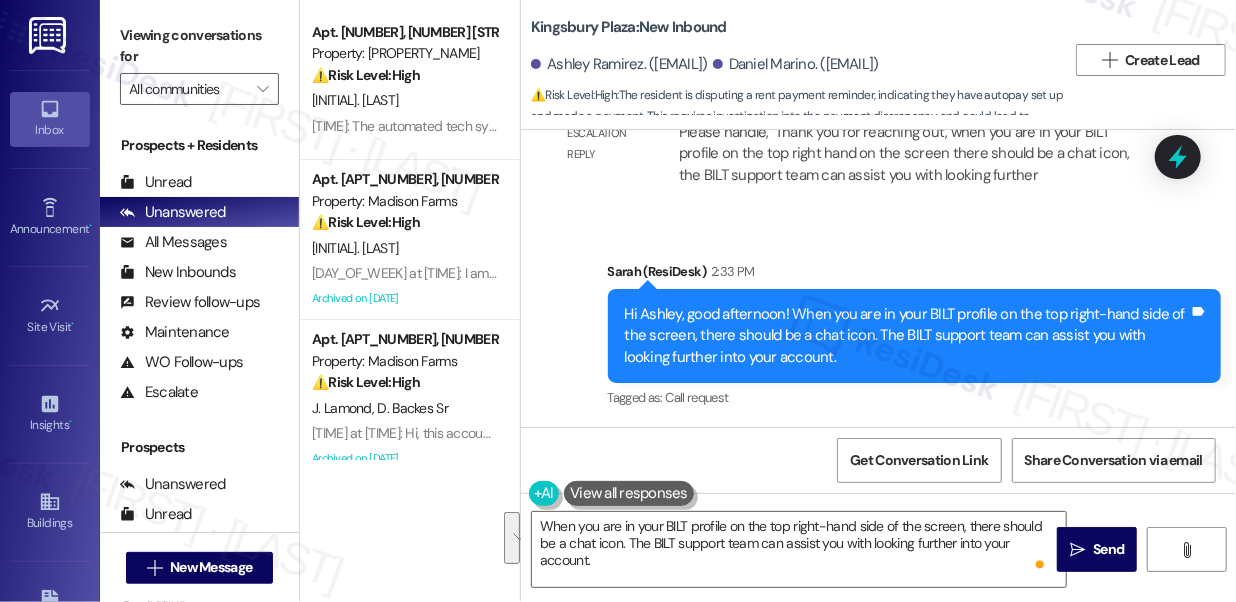click on "Viewing conversations for" at bounding box center (199, 46) 